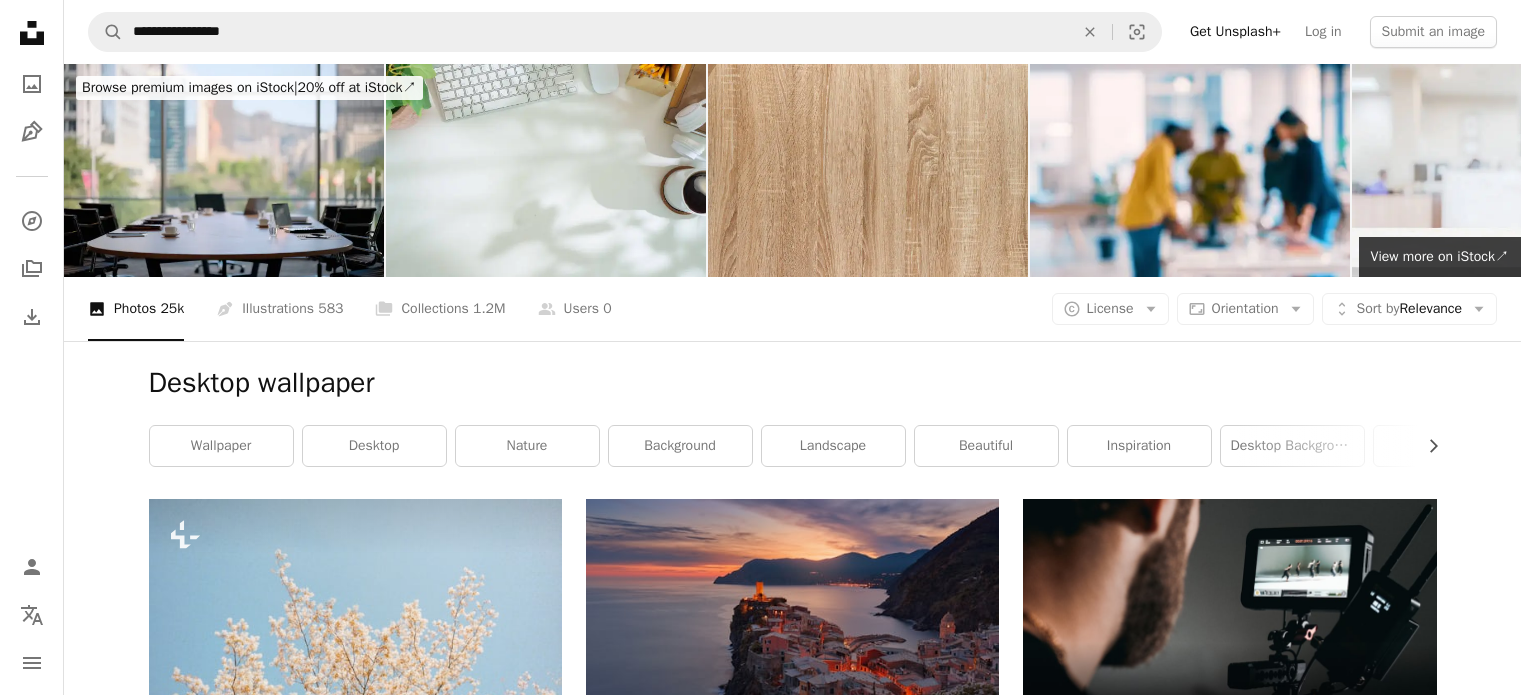scroll, scrollTop: 37247, scrollLeft: 0, axis: vertical 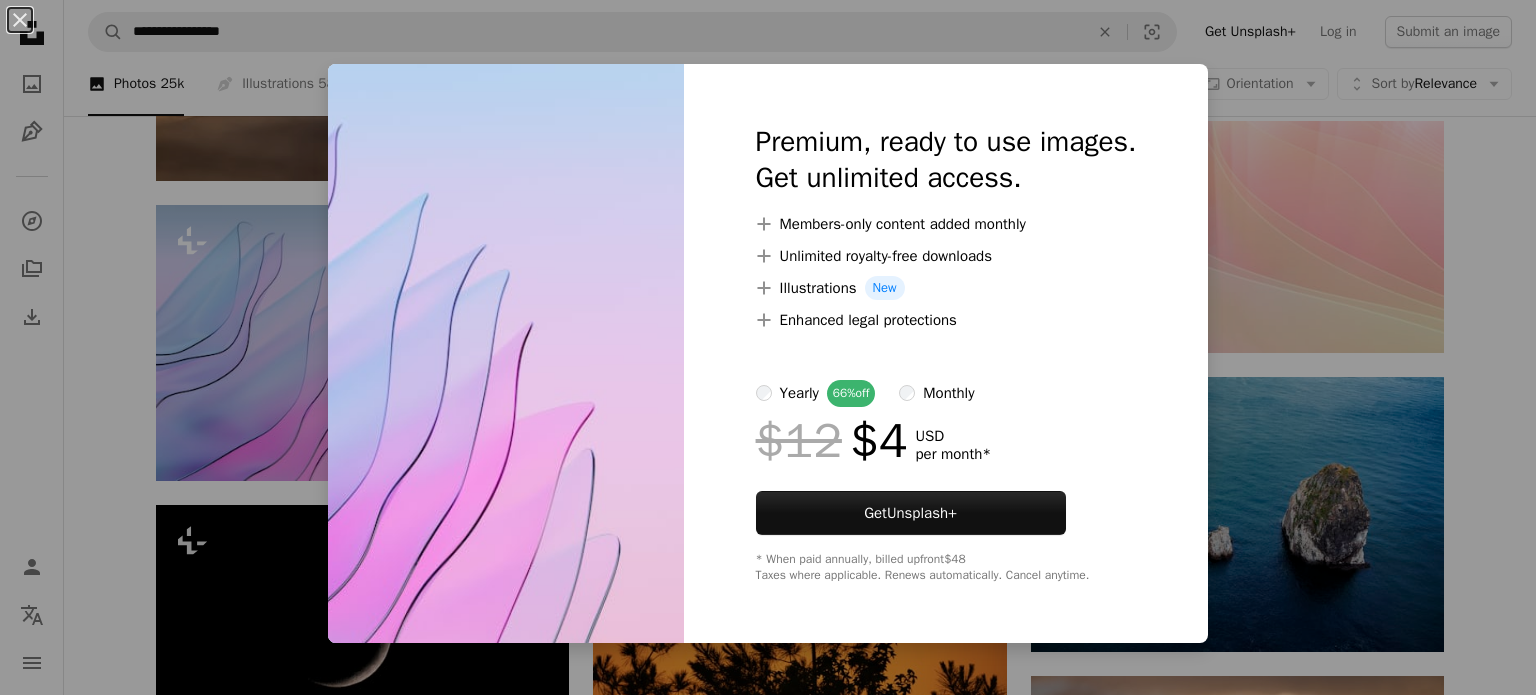 click on "An X shape Premium, ready to use images. Get unlimited access. A plus sign Members-only content added monthly A plus sign Unlimited royalty-free downloads A plus sign Illustrations  New A plus sign Enhanced legal protections yearly 66%  off monthly $12   $4 USD per month * Get  Unsplash+ * When paid annually, billed upfront  $48 Taxes where applicable. Renews automatically. Cancel anytime." at bounding box center [768, 347] 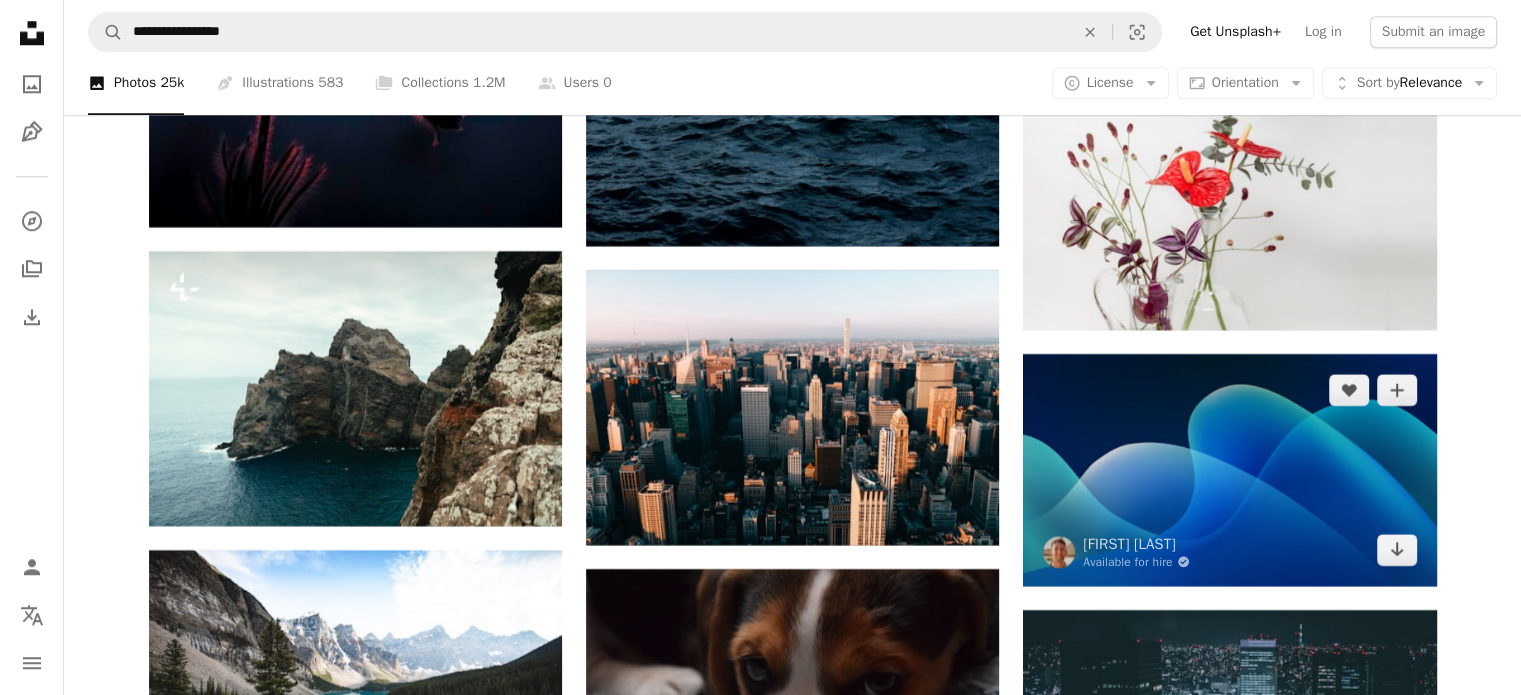 scroll, scrollTop: 40156, scrollLeft: 0, axis: vertical 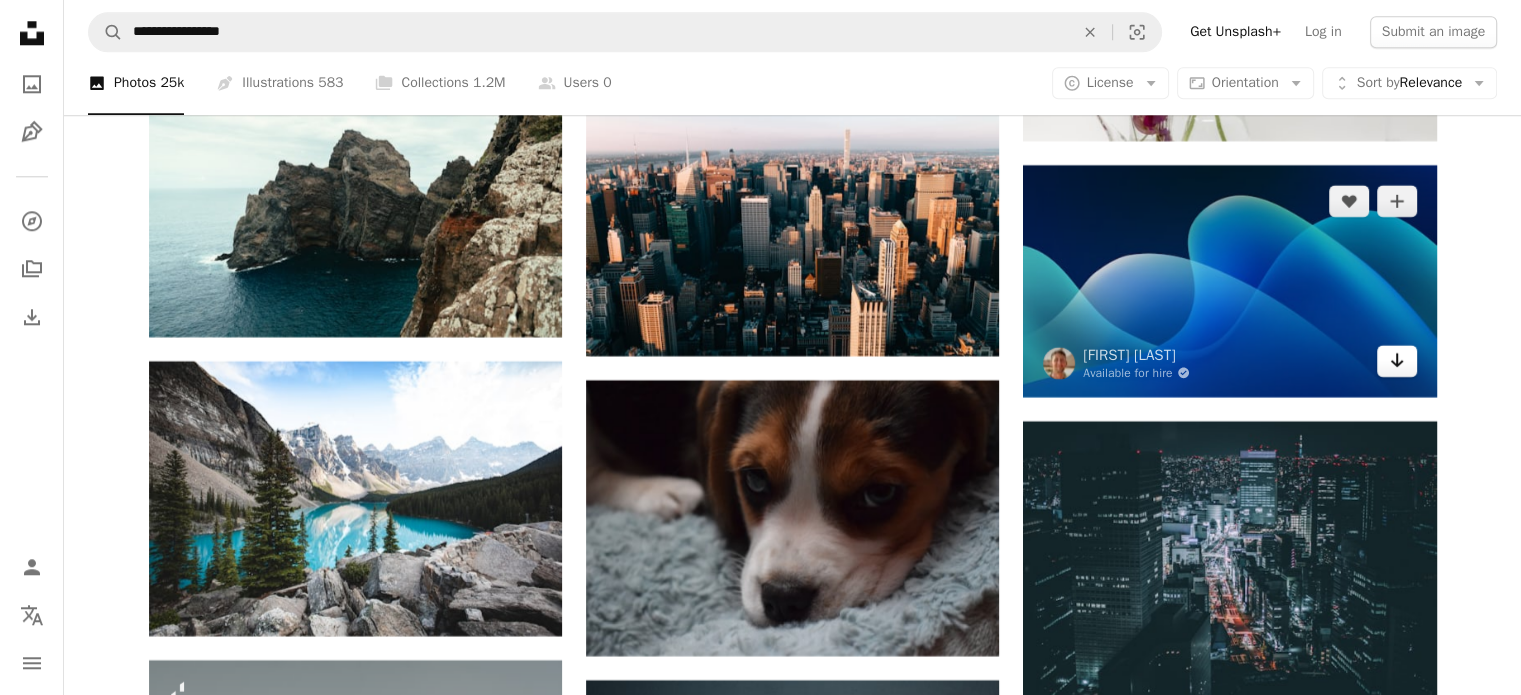 click on "Arrow pointing down" at bounding box center [1397, 361] 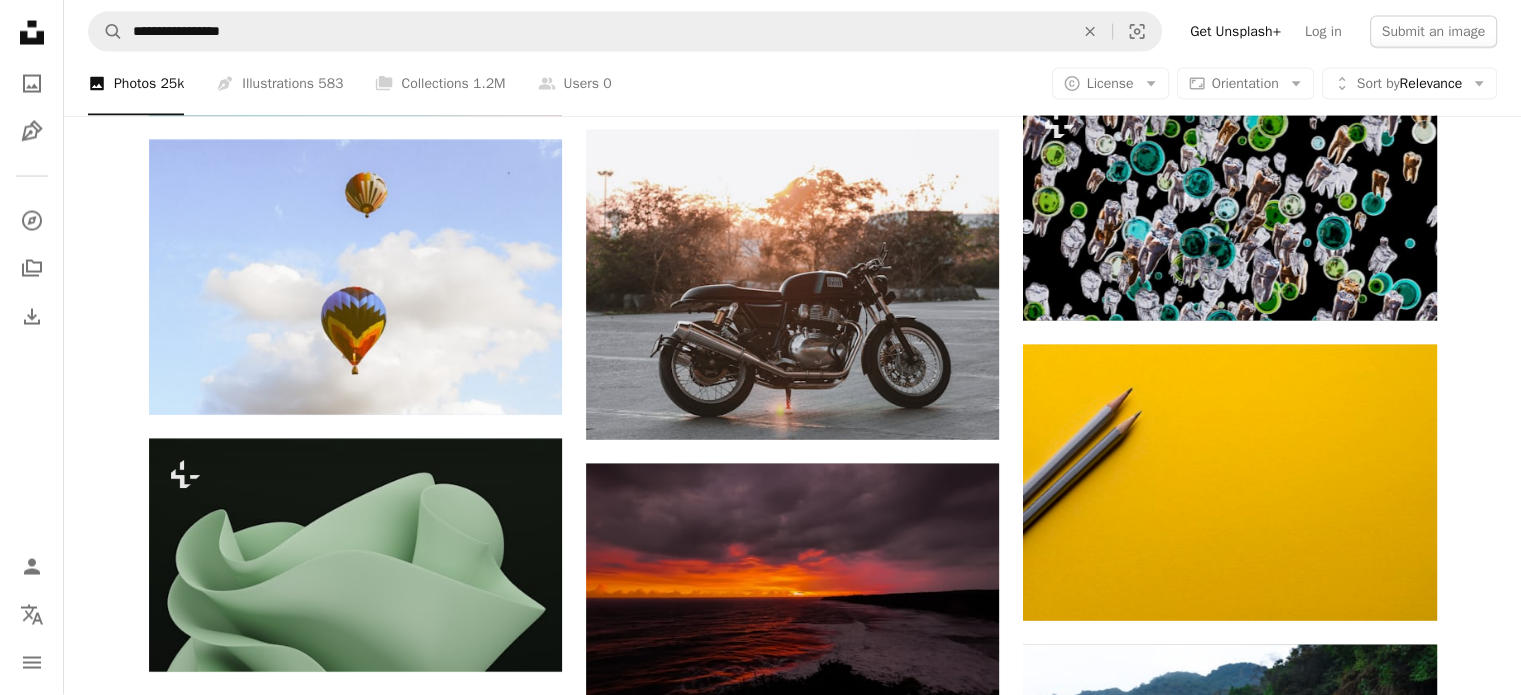 scroll, scrollTop: 49730, scrollLeft: 0, axis: vertical 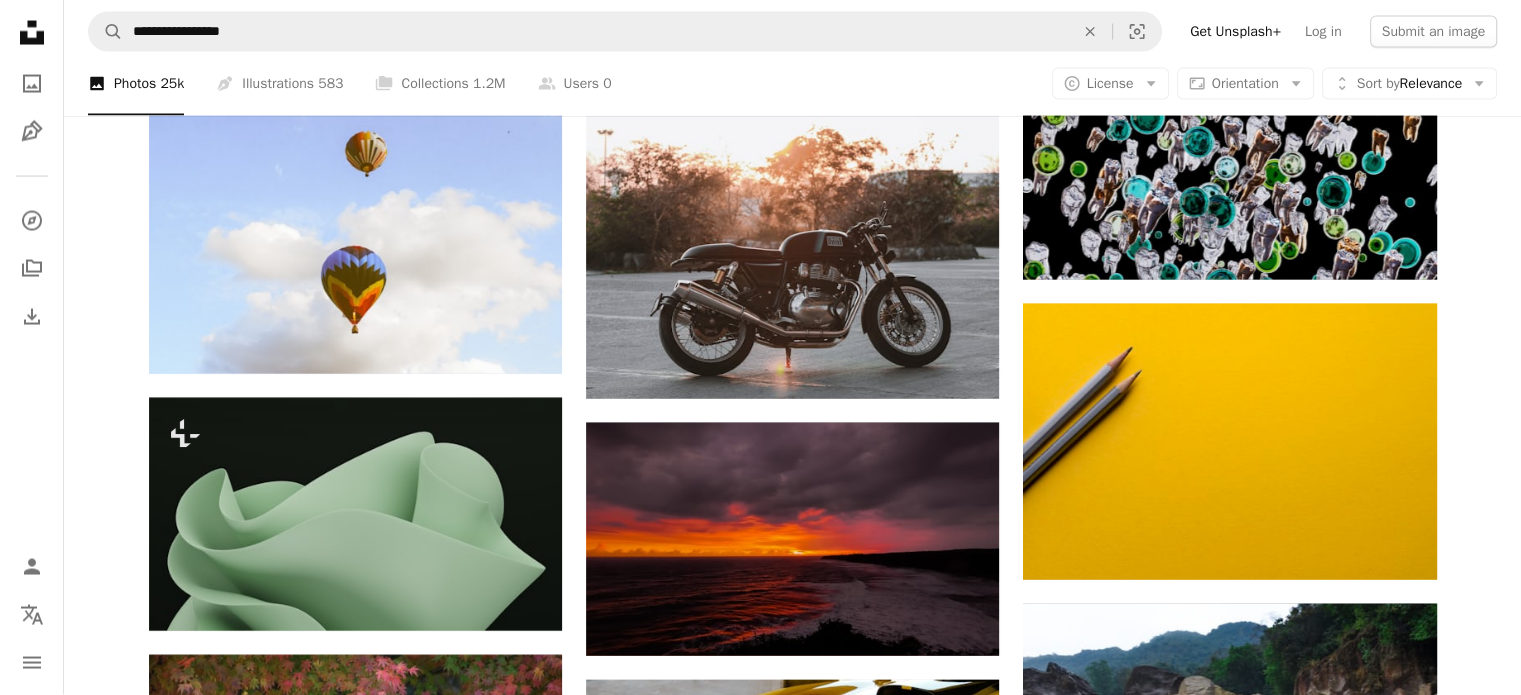 click on "[FIRST] [LAST]" at bounding box center [792, -23111] 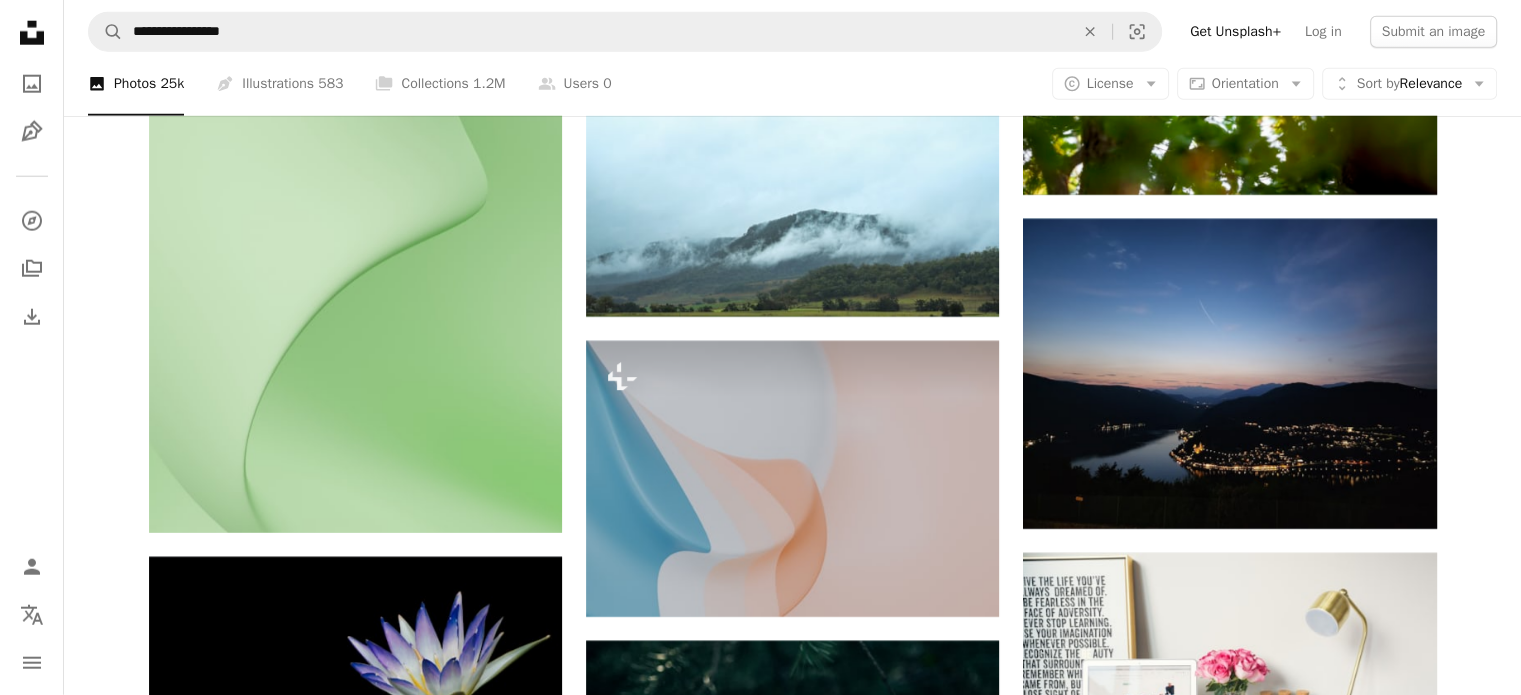 scroll, scrollTop: 50991, scrollLeft: 0, axis: vertical 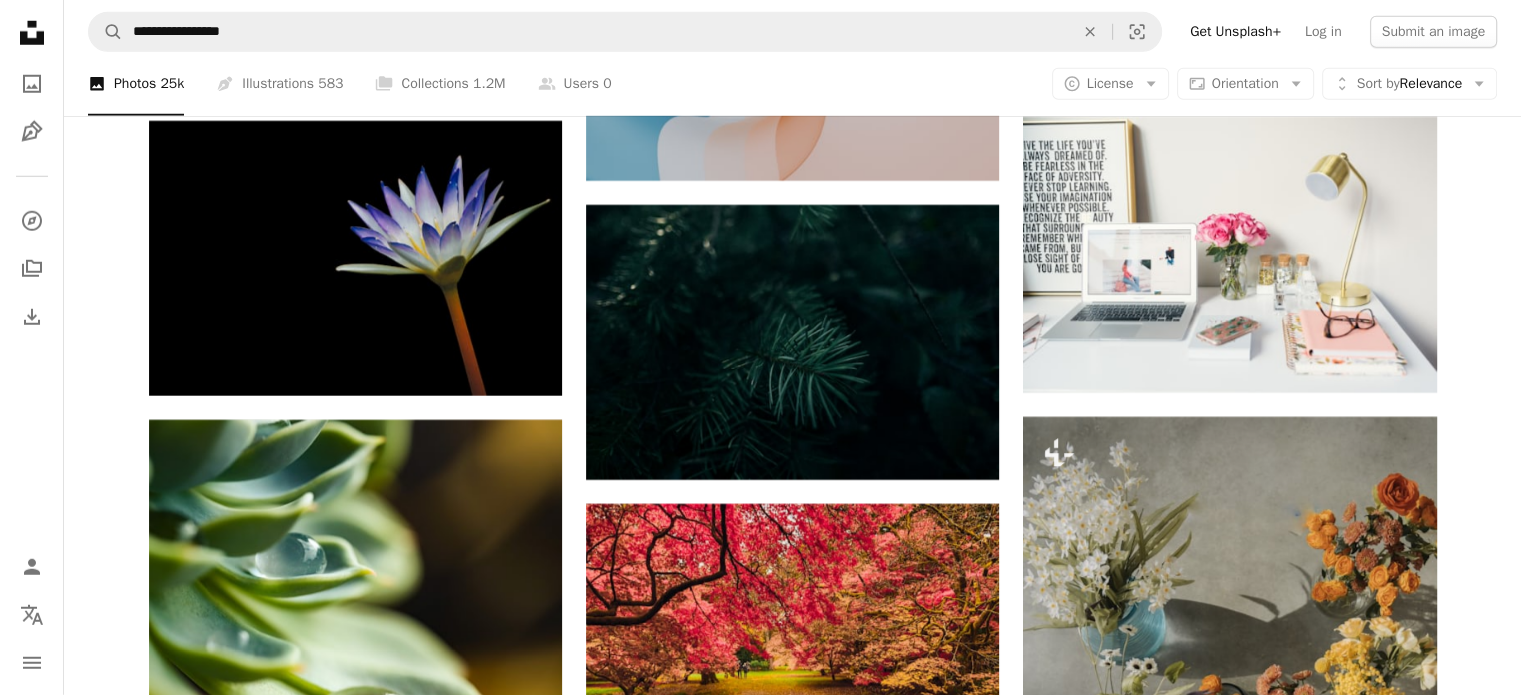 click on "[FIRST] [LAST]" at bounding box center (792, -23753) 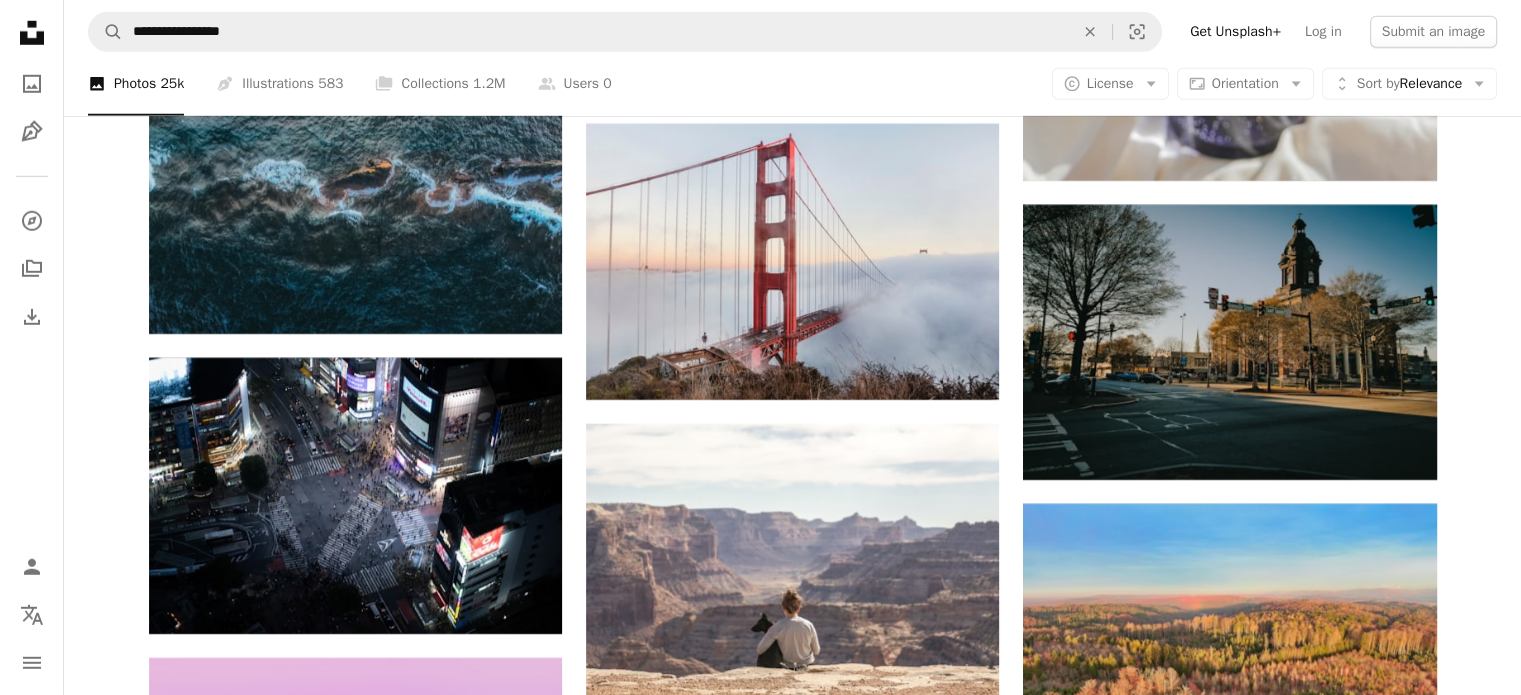 scroll, scrollTop: 59213, scrollLeft: 0, axis: vertical 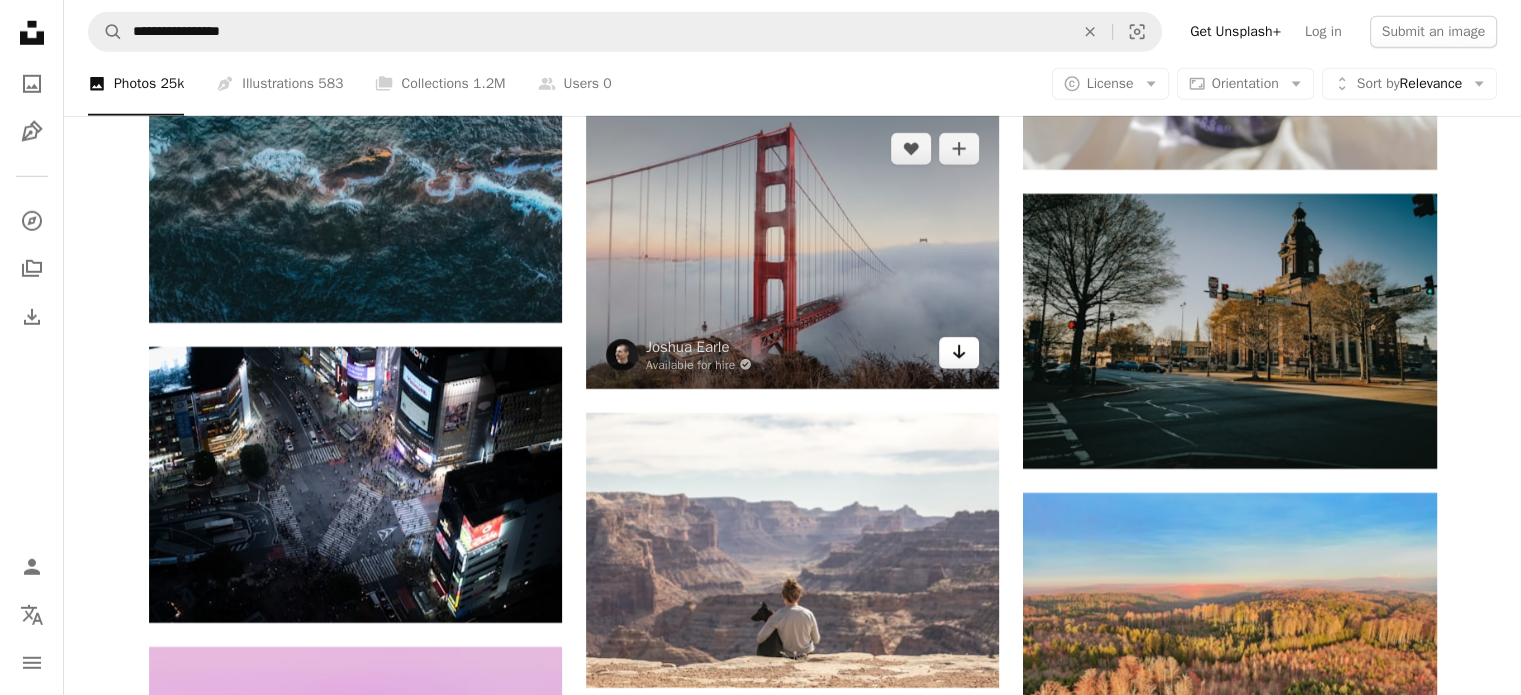 click on "Arrow pointing down" 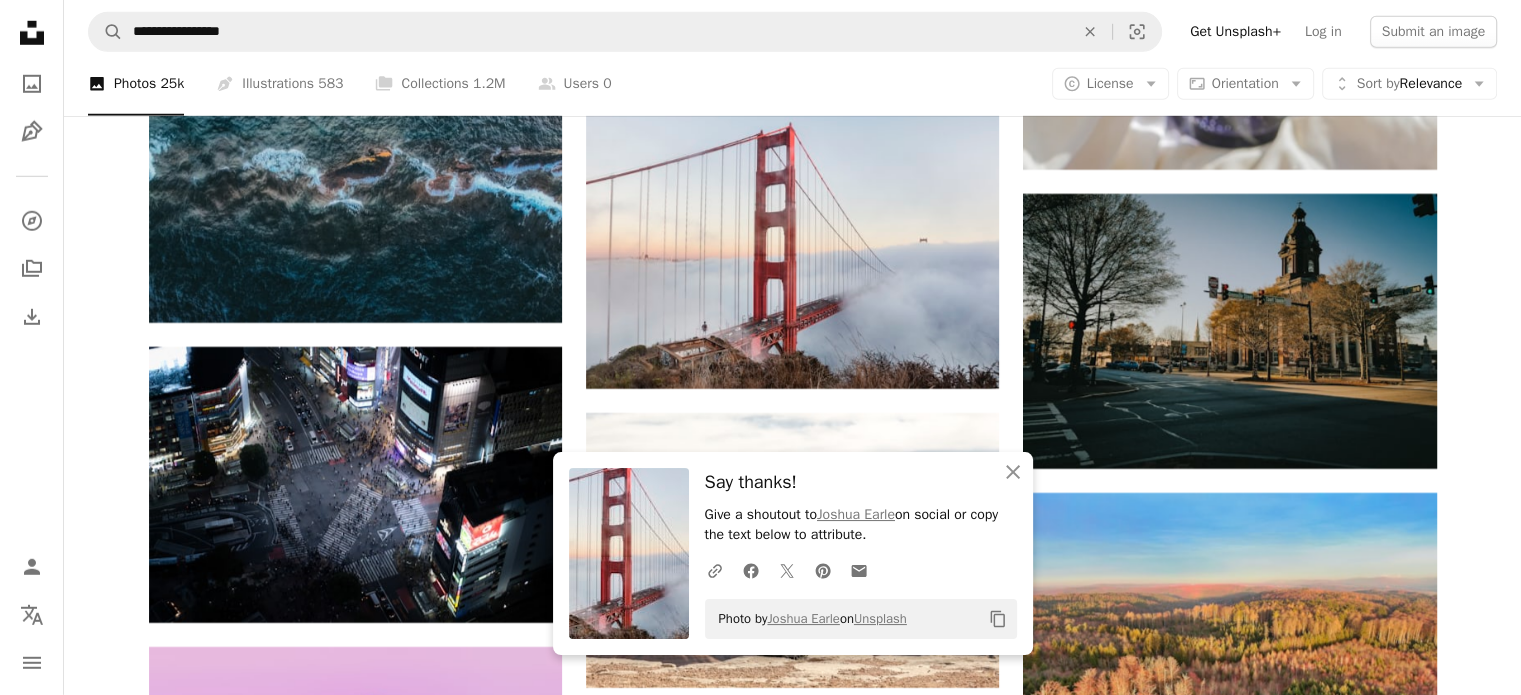 click on "[FIRST] [LAST]" at bounding box center [792, -27161] 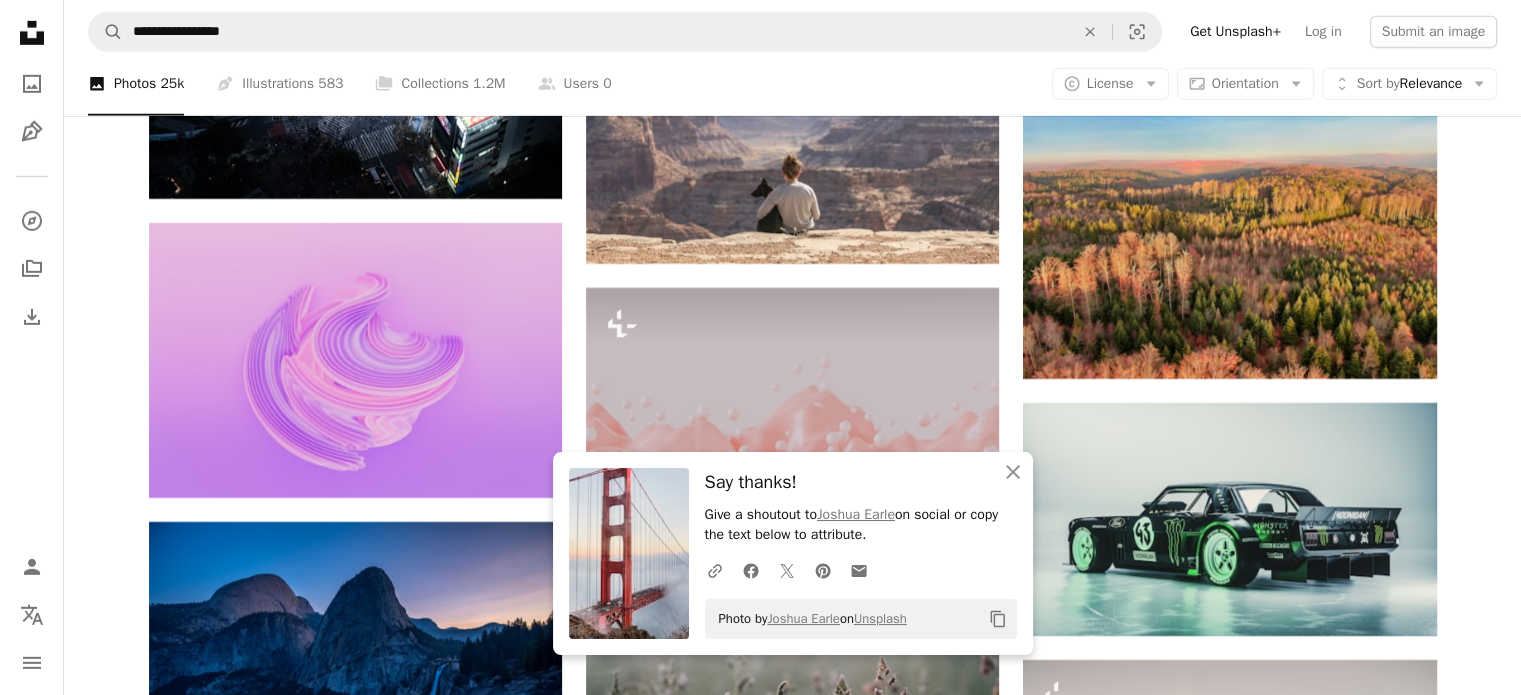 click on "[FIRST] [LAST]" at bounding box center [792, -27585] 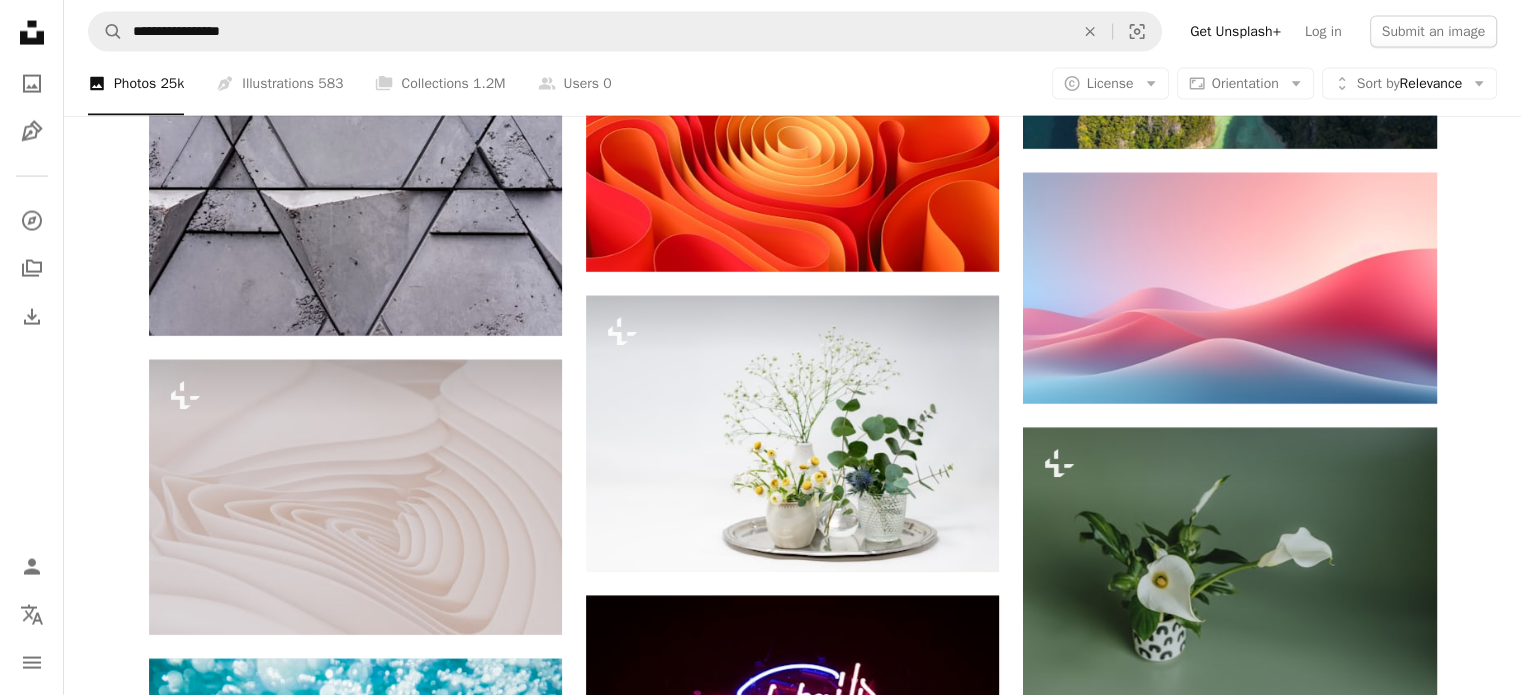 scroll, scrollTop: 65249, scrollLeft: 0, axis: vertical 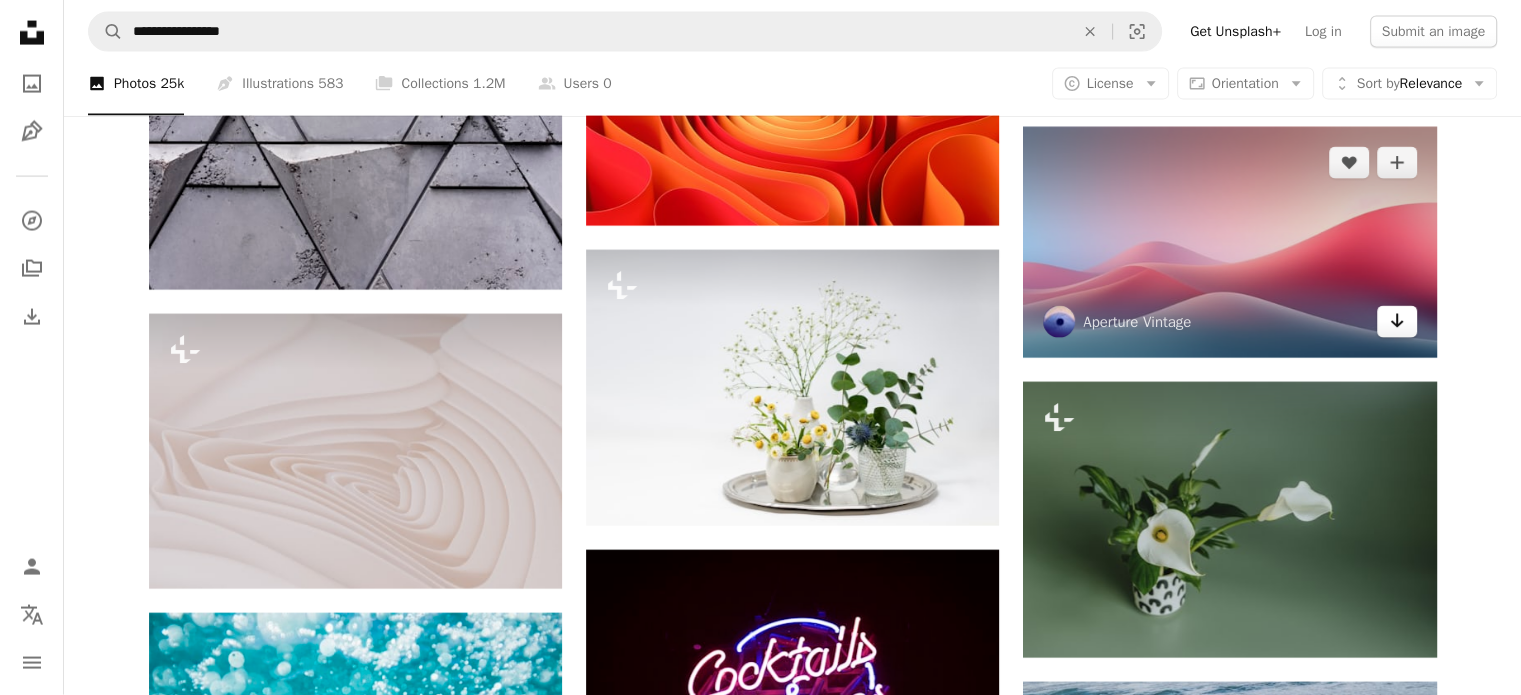 click on "Arrow pointing down" at bounding box center [1397, 322] 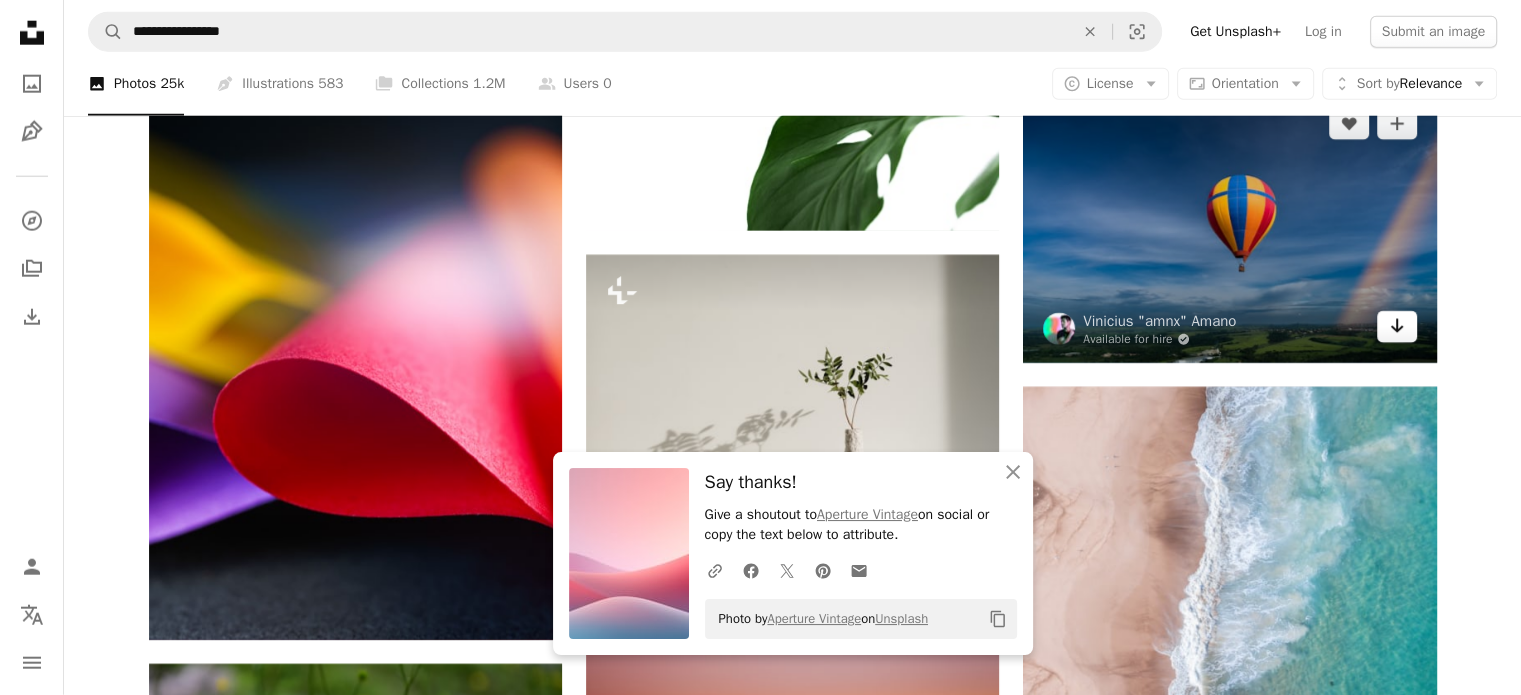 scroll, scrollTop: 66182, scrollLeft: 0, axis: vertical 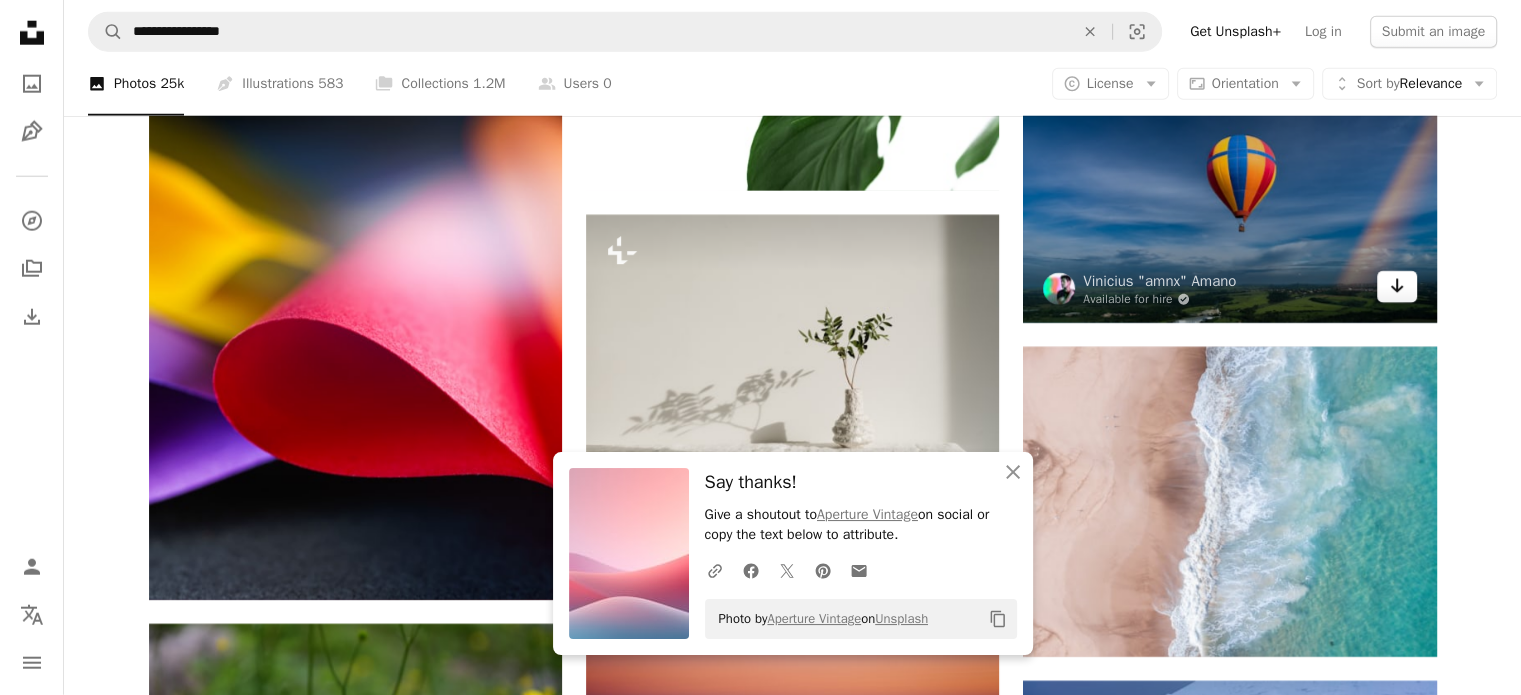 click 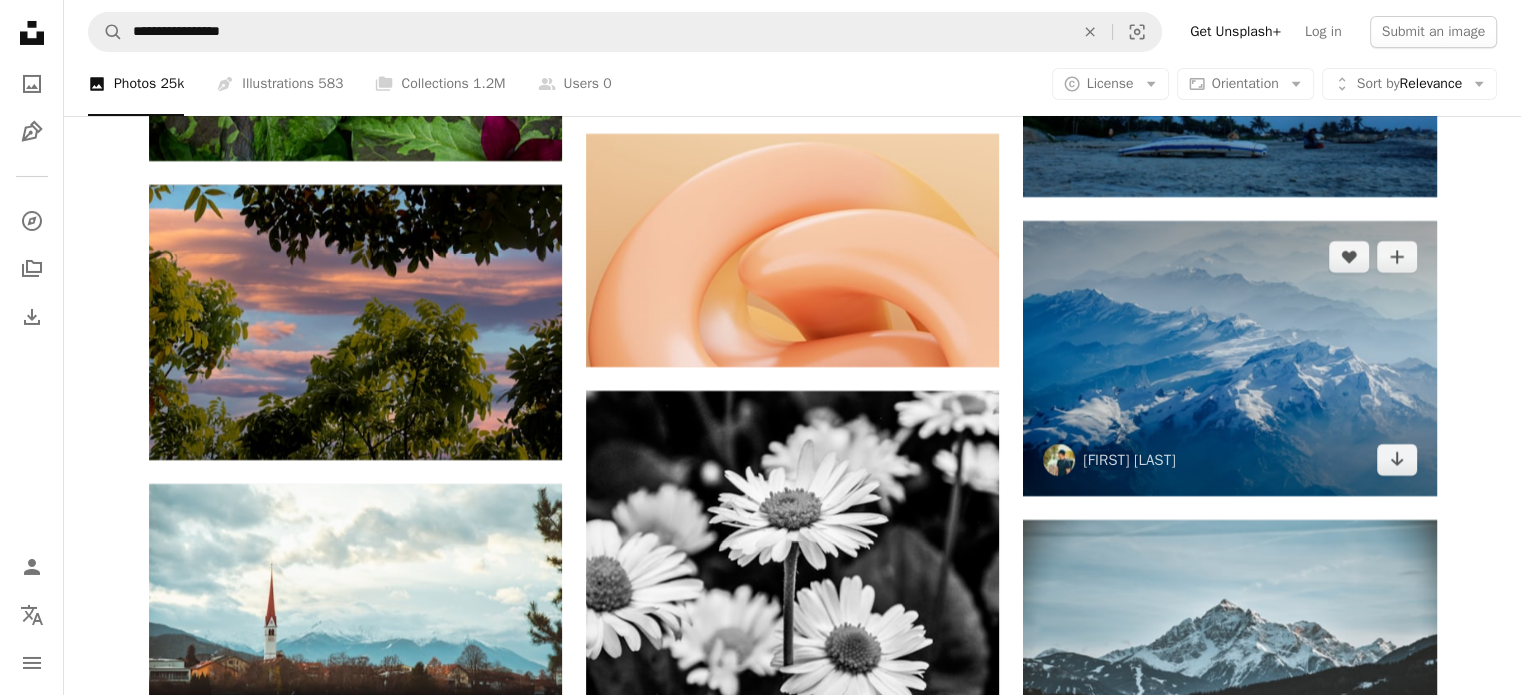 scroll, scrollTop: 67968, scrollLeft: 0, axis: vertical 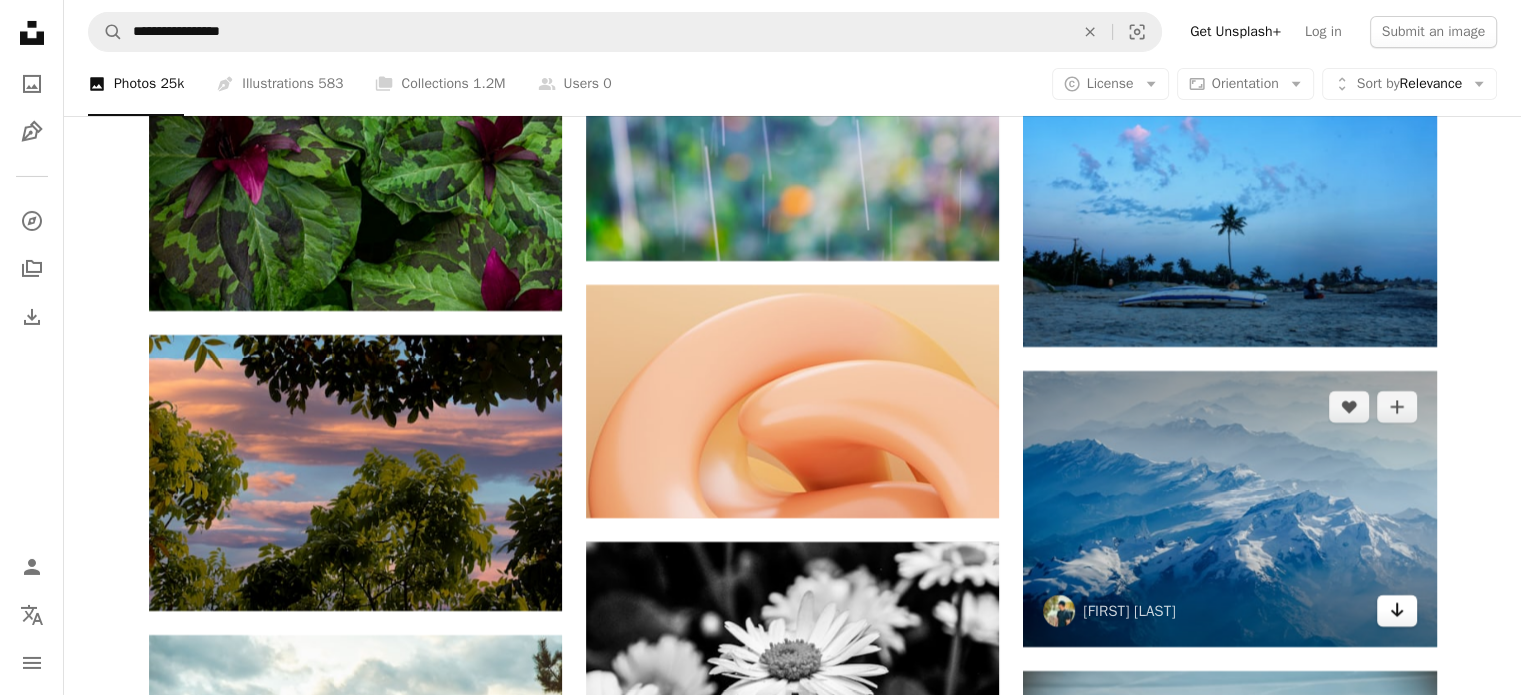 click on "Arrow pointing down" 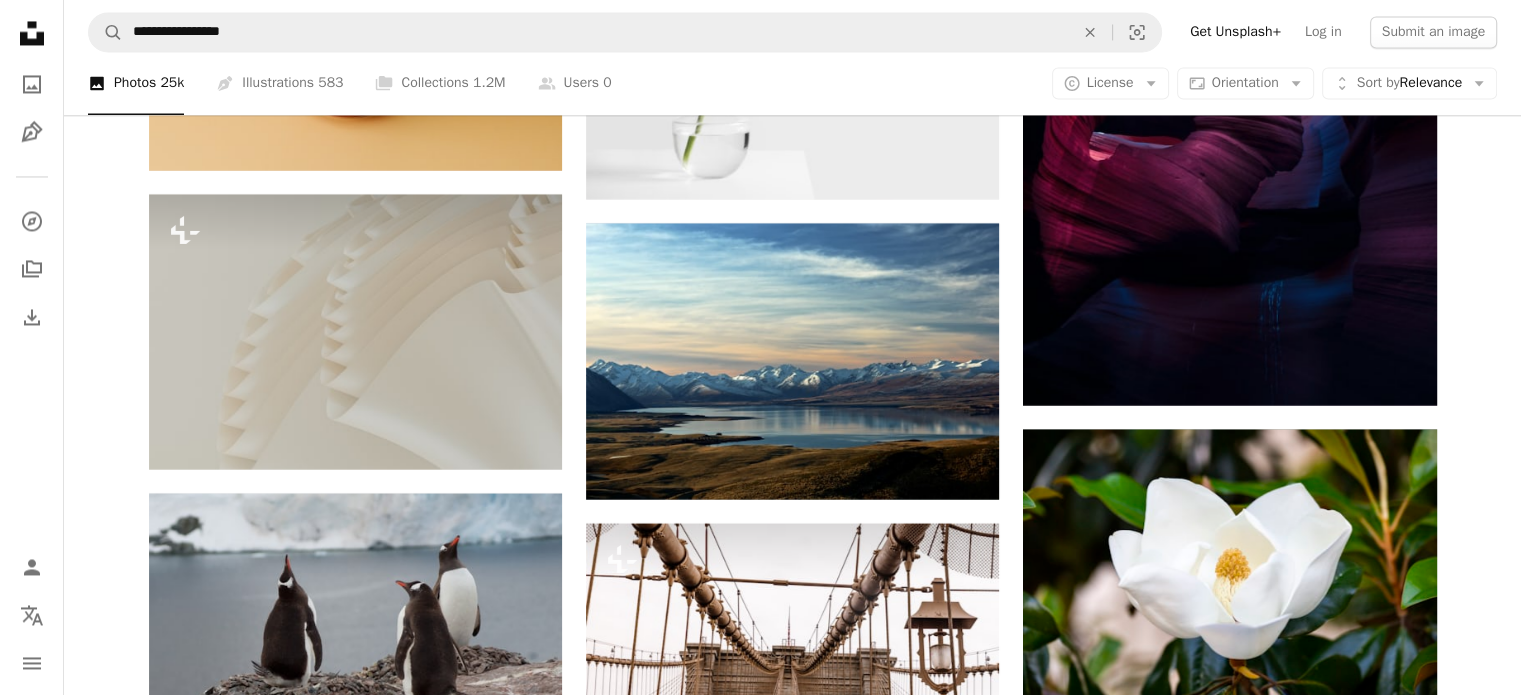 scroll, scrollTop: 71914, scrollLeft: 0, axis: vertical 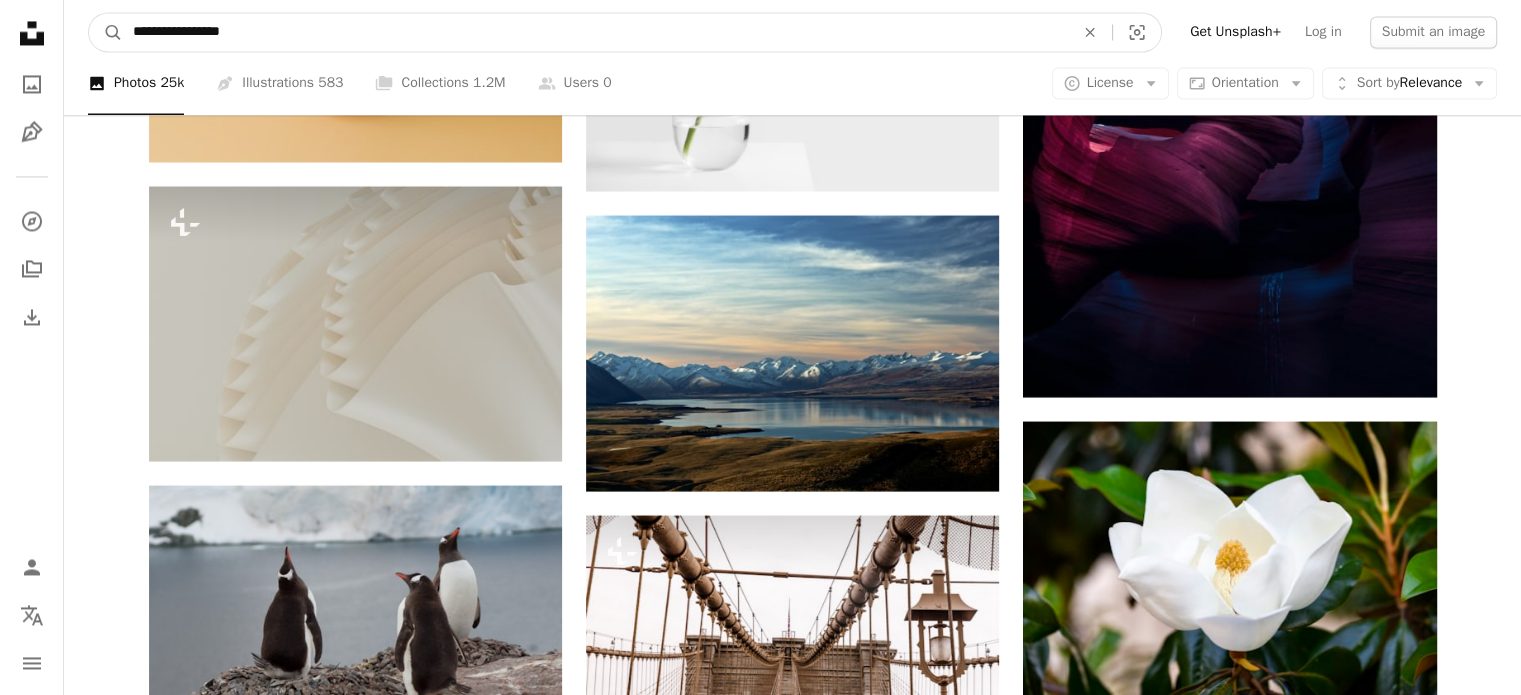 click on "**********" at bounding box center [595, 32] 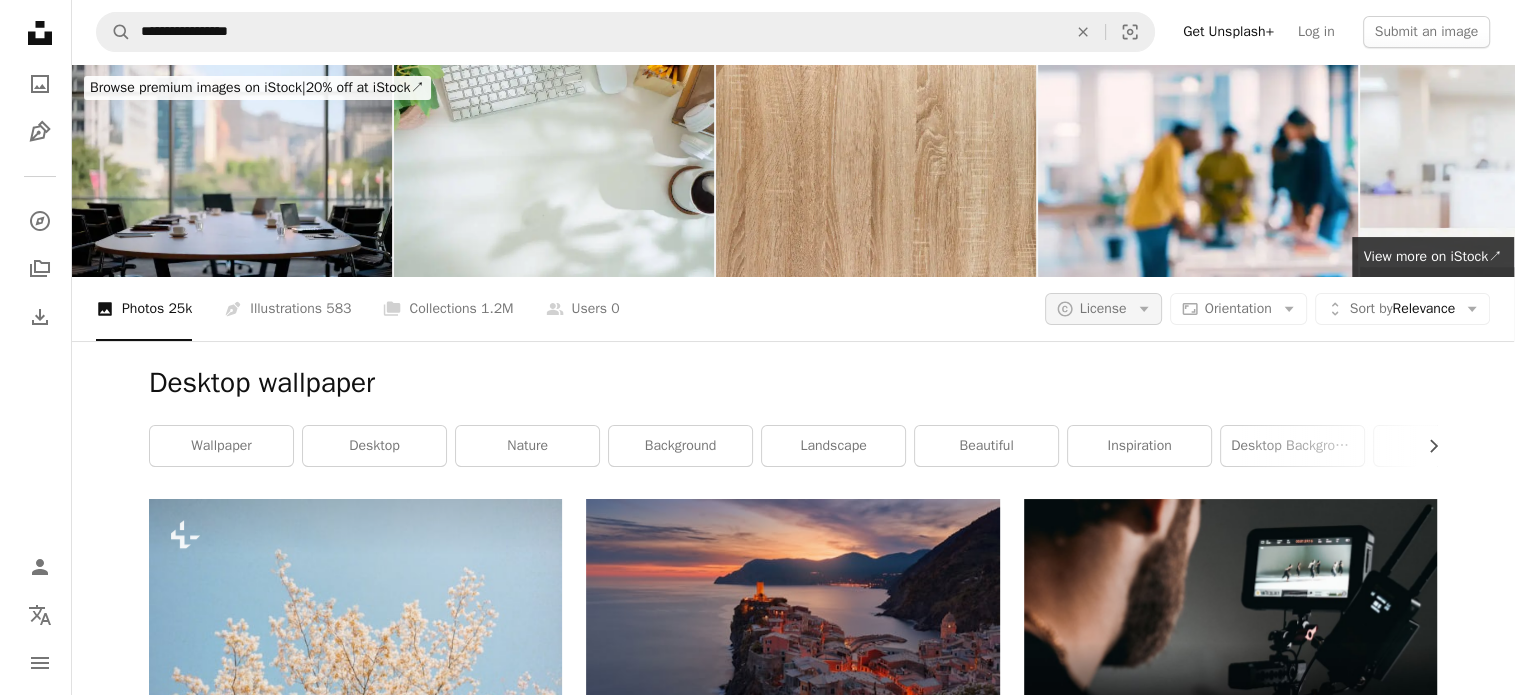 scroll, scrollTop: 0, scrollLeft: 0, axis: both 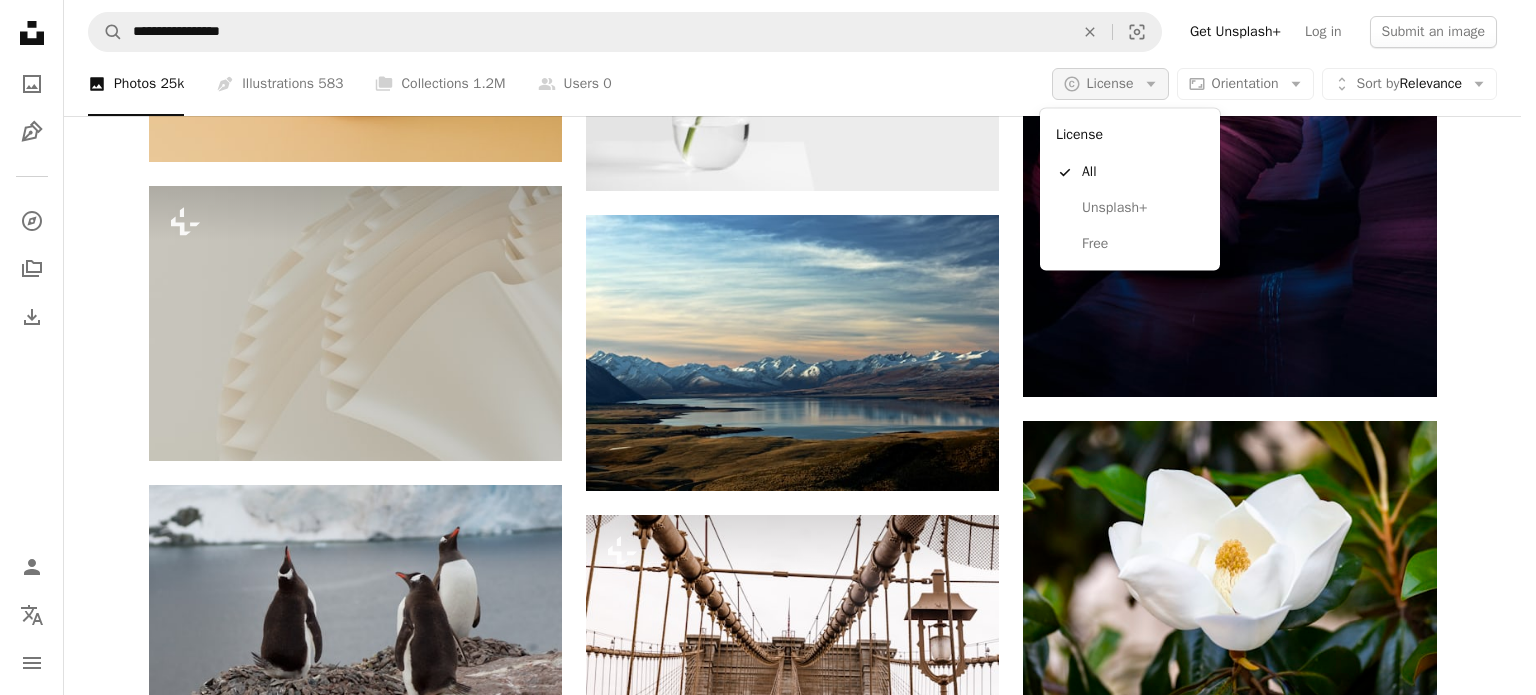 click on "License" at bounding box center (1110, 83) 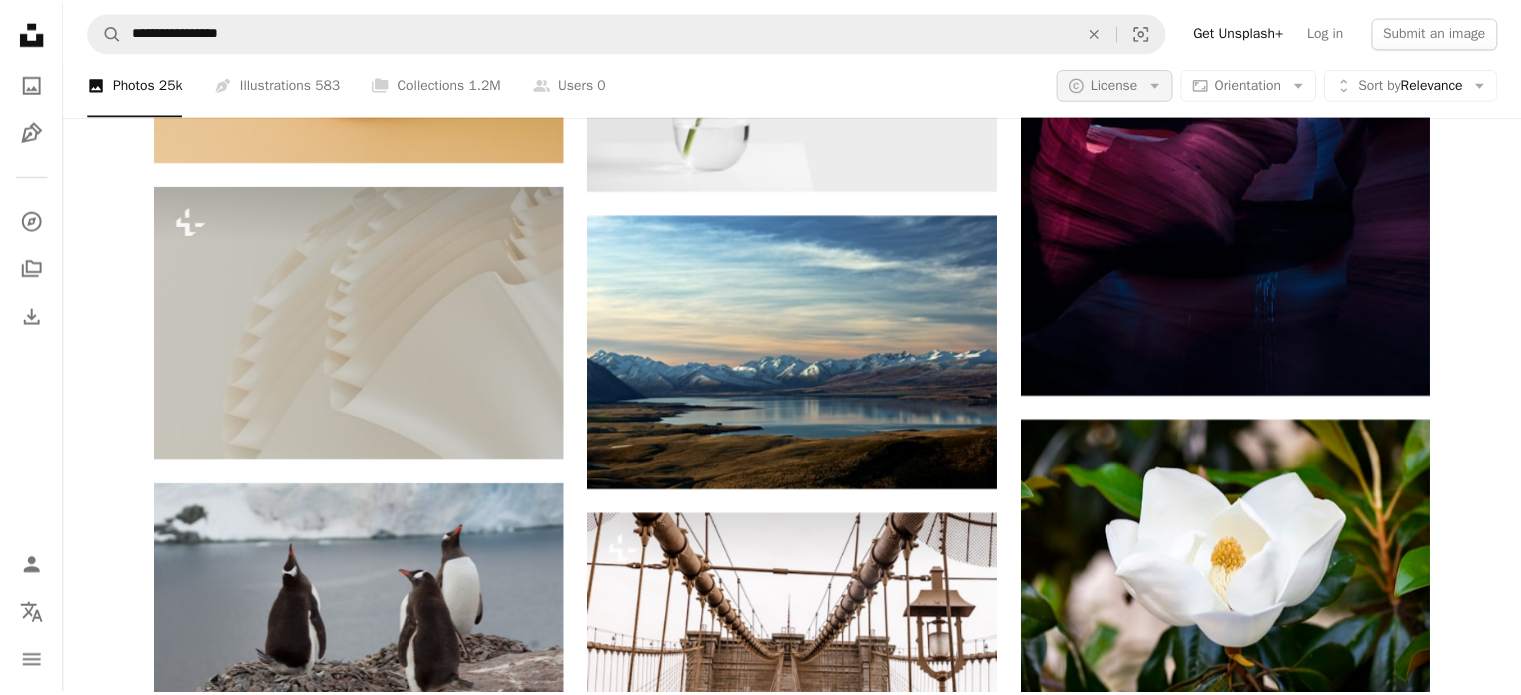 scroll, scrollTop: 71914, scrollLeft: 0, axis: vertical 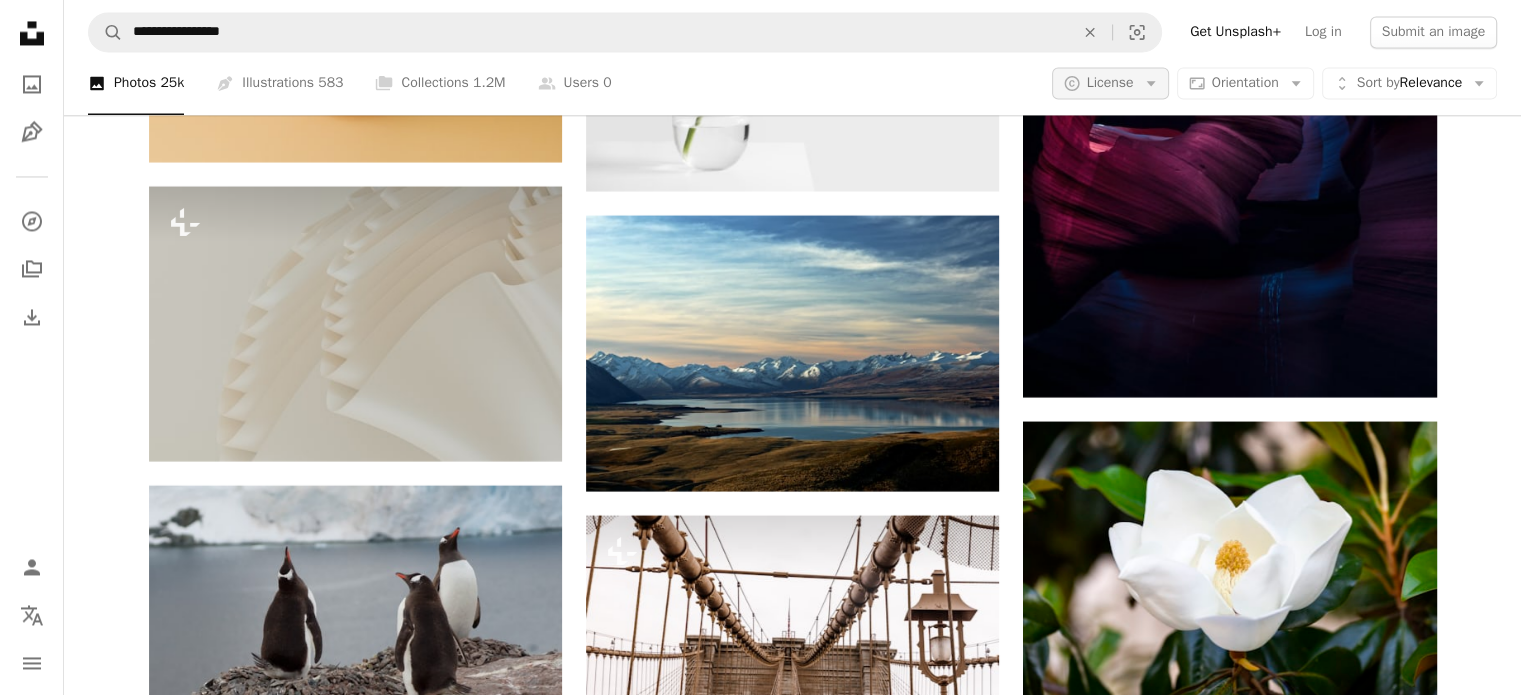 click on "License" at bounding box center (1110, 83) 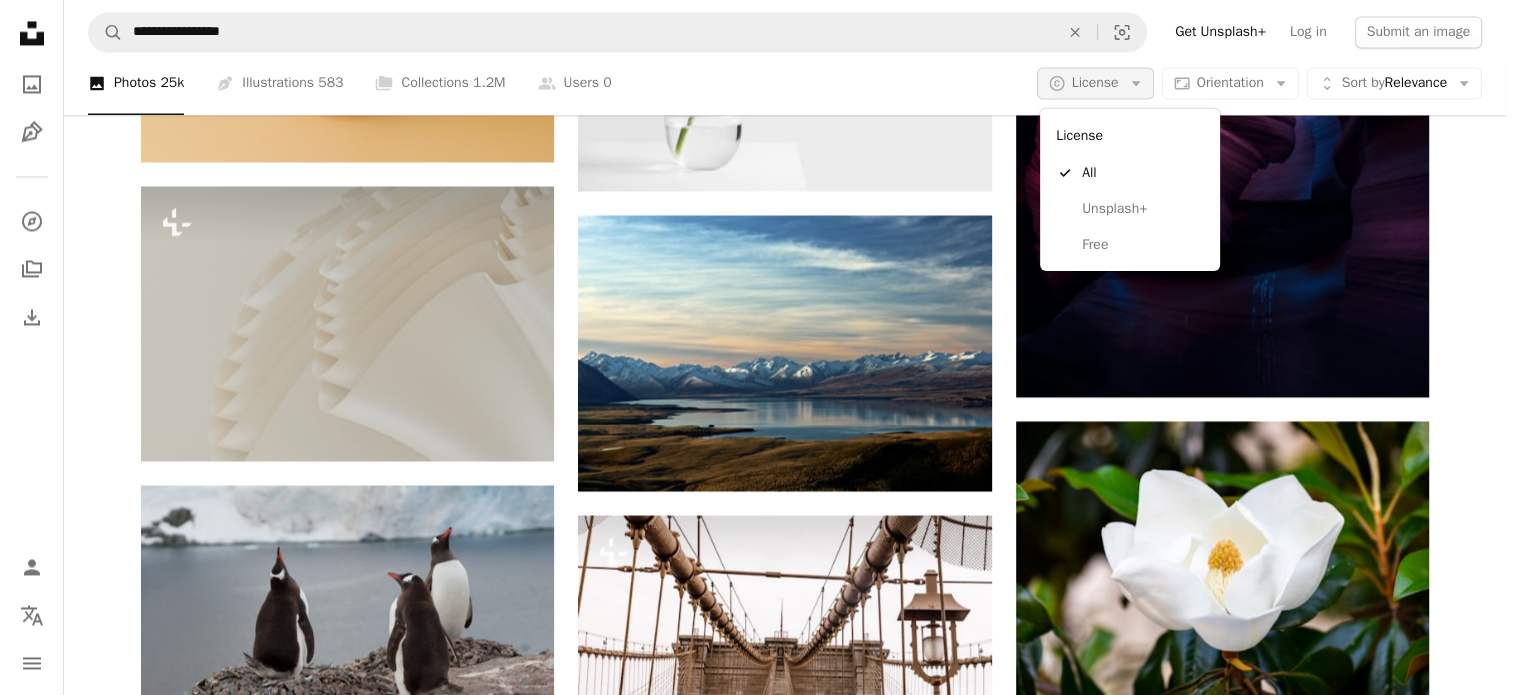 click on "A copyright icon © License Arrow down" at bounding box center (1095, 84) 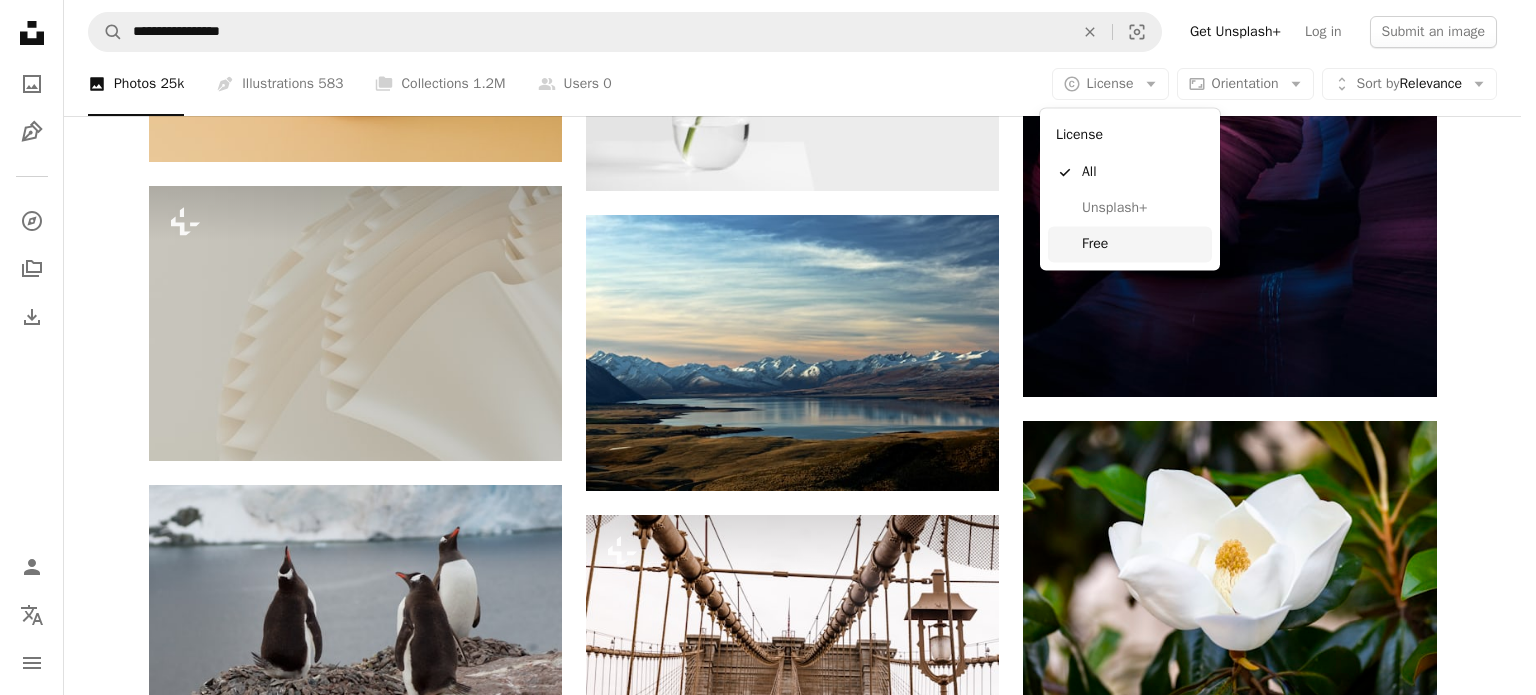 click on "Free" at bounding box center [1143, 244] 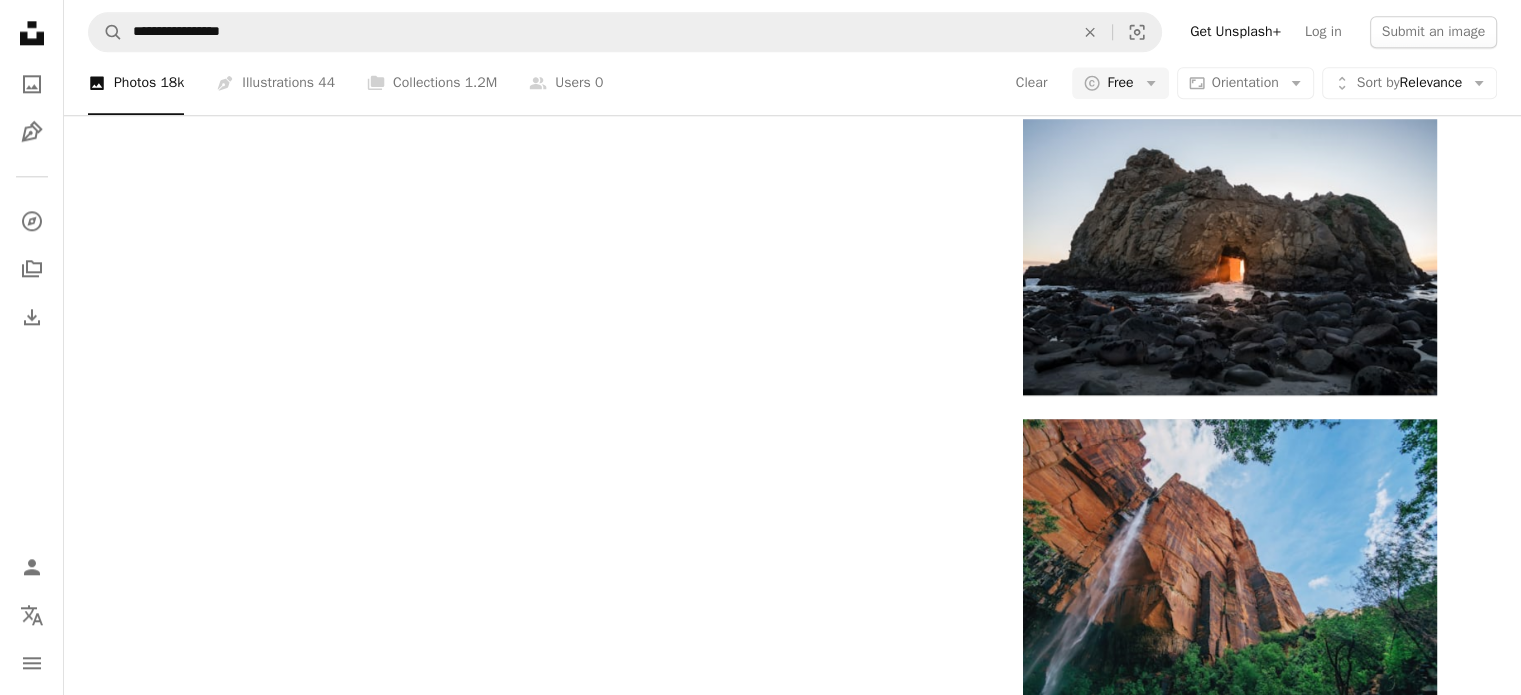 scroll, scrollTop: 140, scrollLeft: 0, axis: vertical 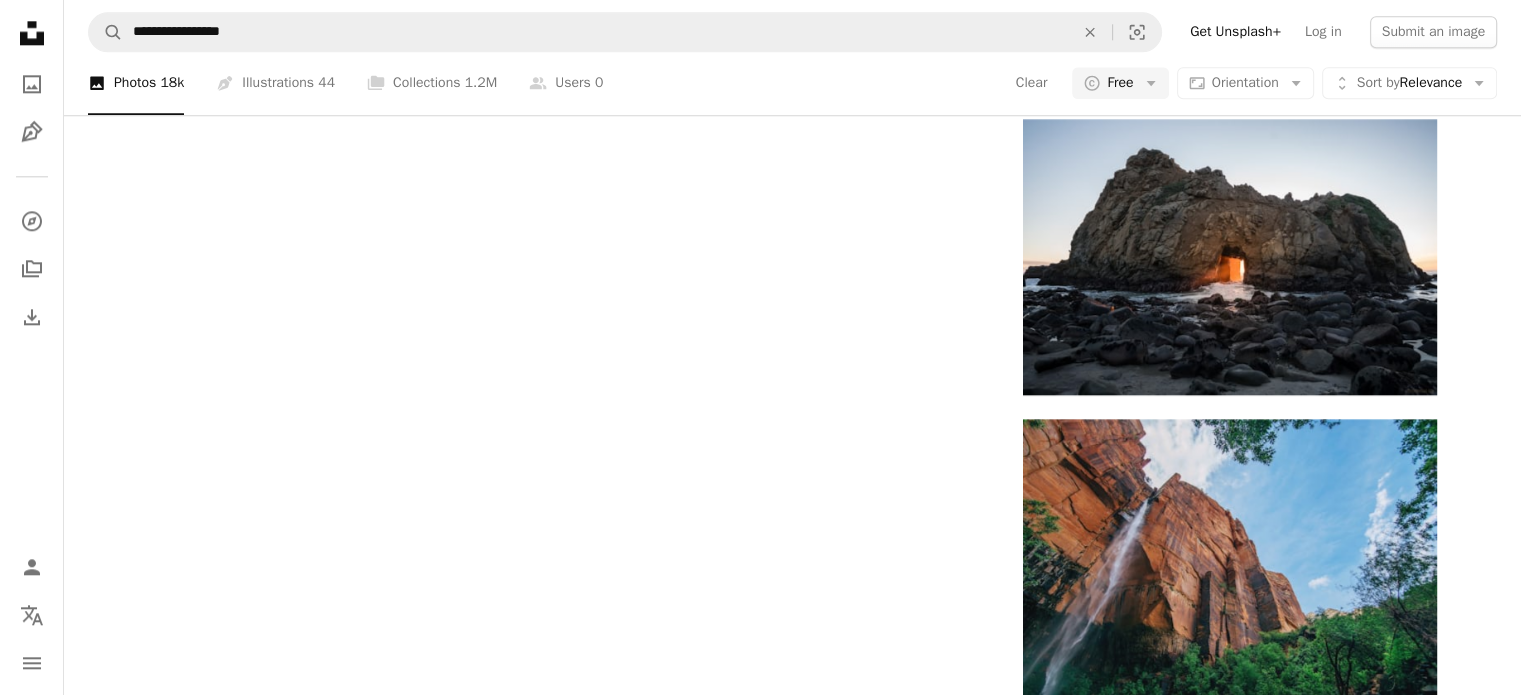 click on "inspiration" at bounding box center [789, -1947] 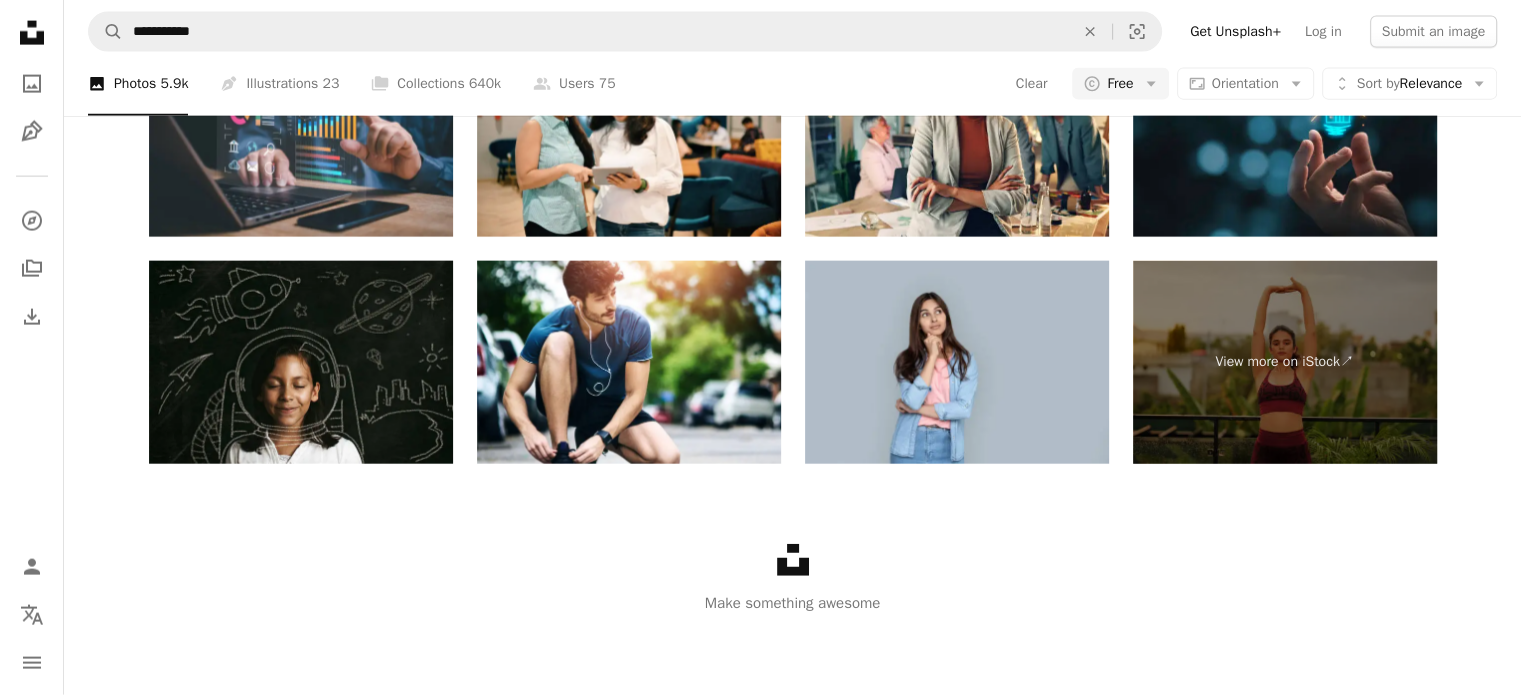 scroll, scrollTop: 0, scrollLeft: 0, axis: both 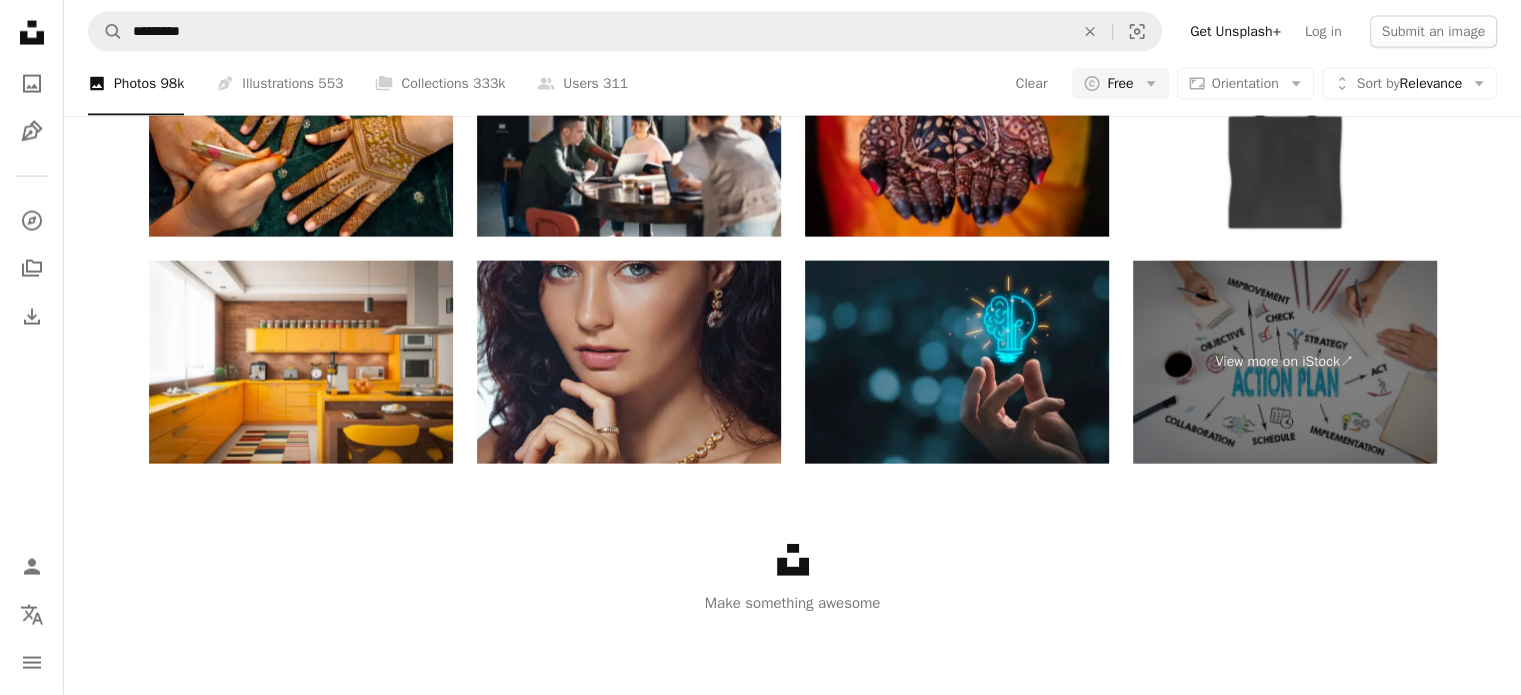 click on "nature aesthetic" at bounding box center [783, -3832] 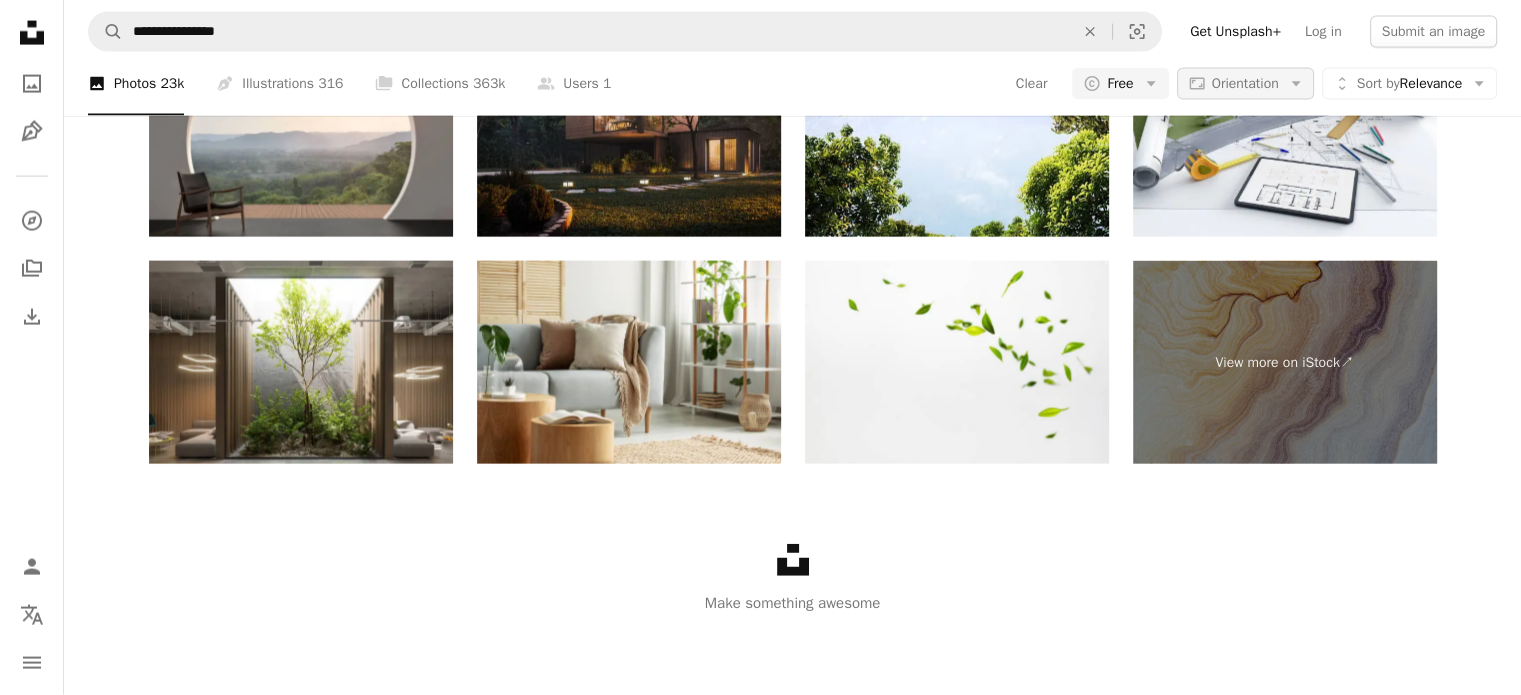 scroll, scrollTop: 0, scrollLeft: 0, axis: both 